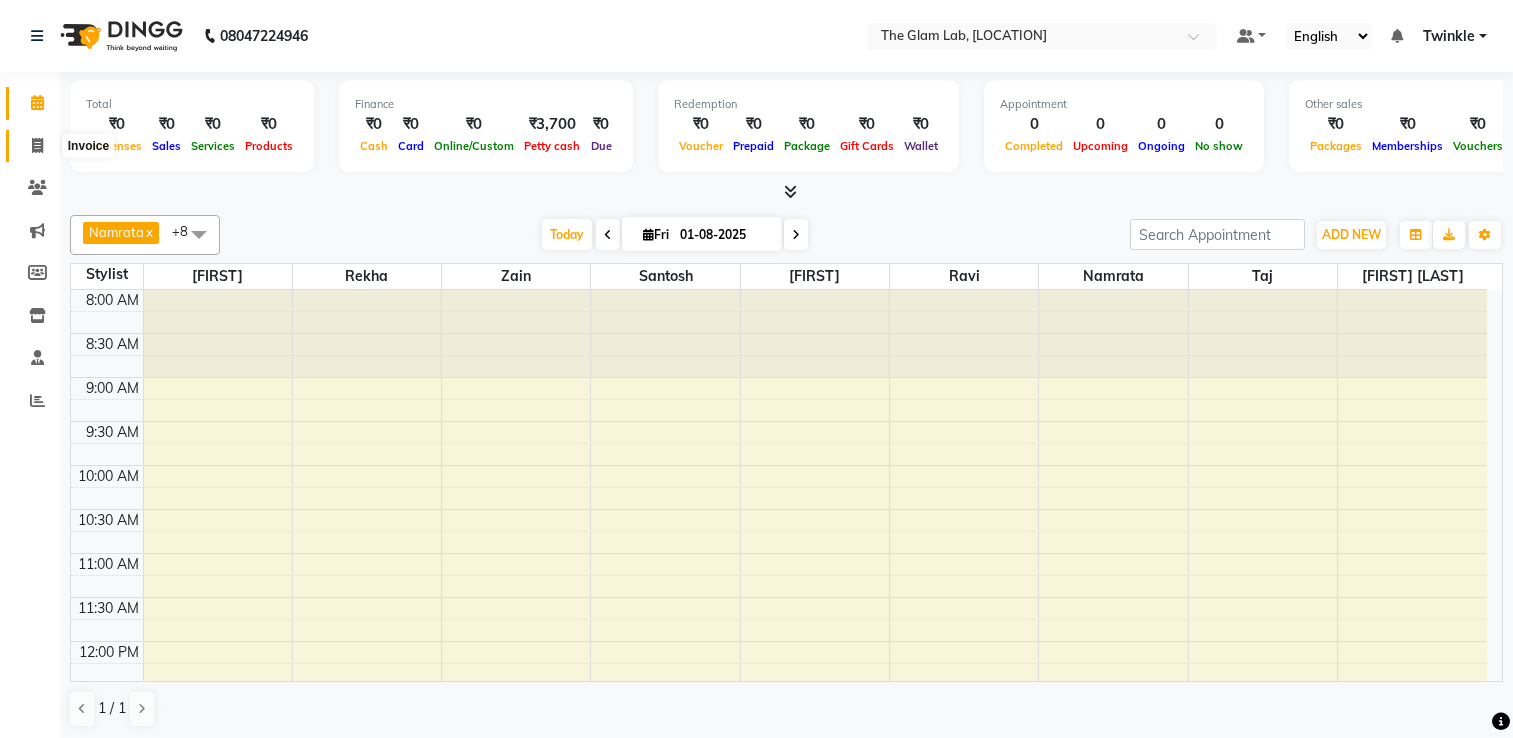 scroll, scrollTop: 0, scrollLeft: 0, axis: both 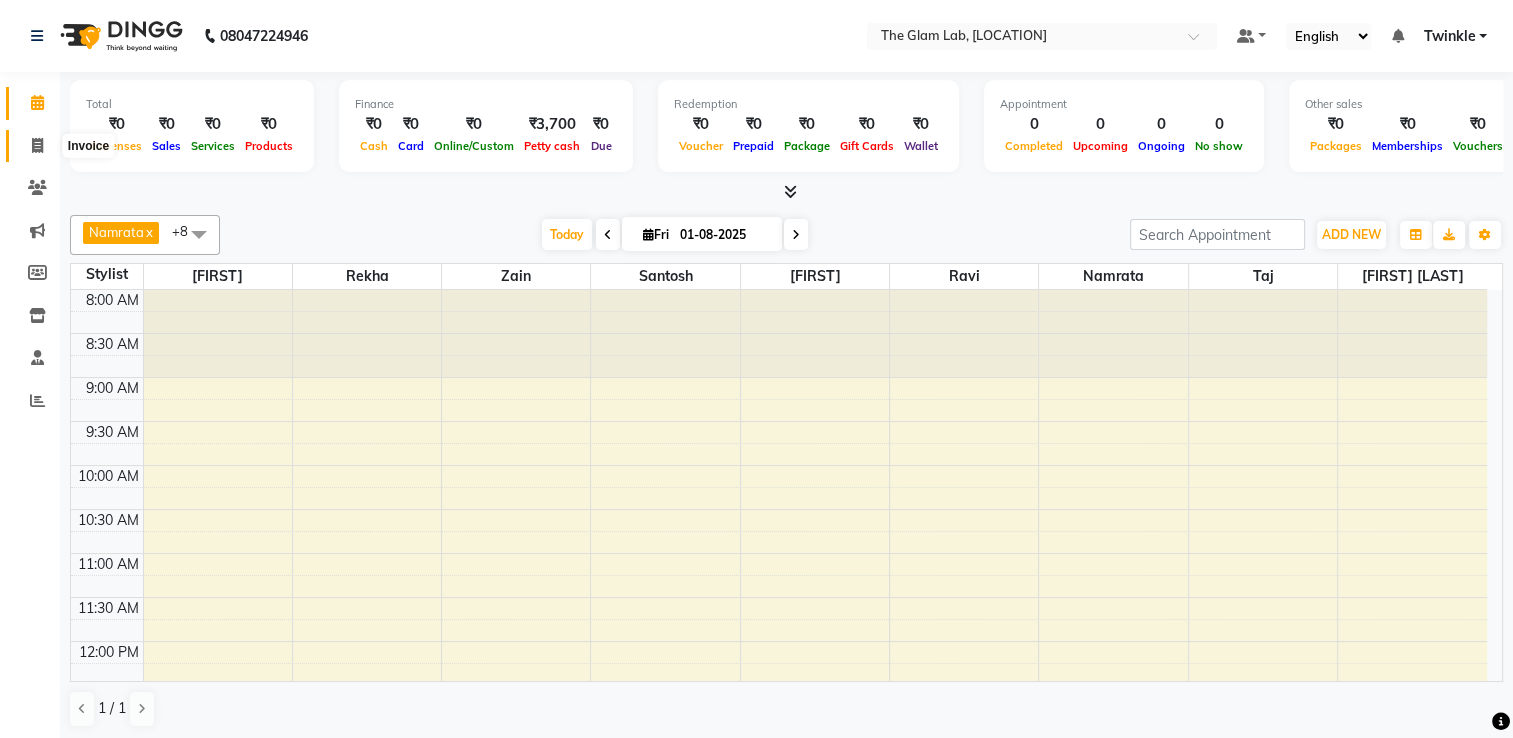 click 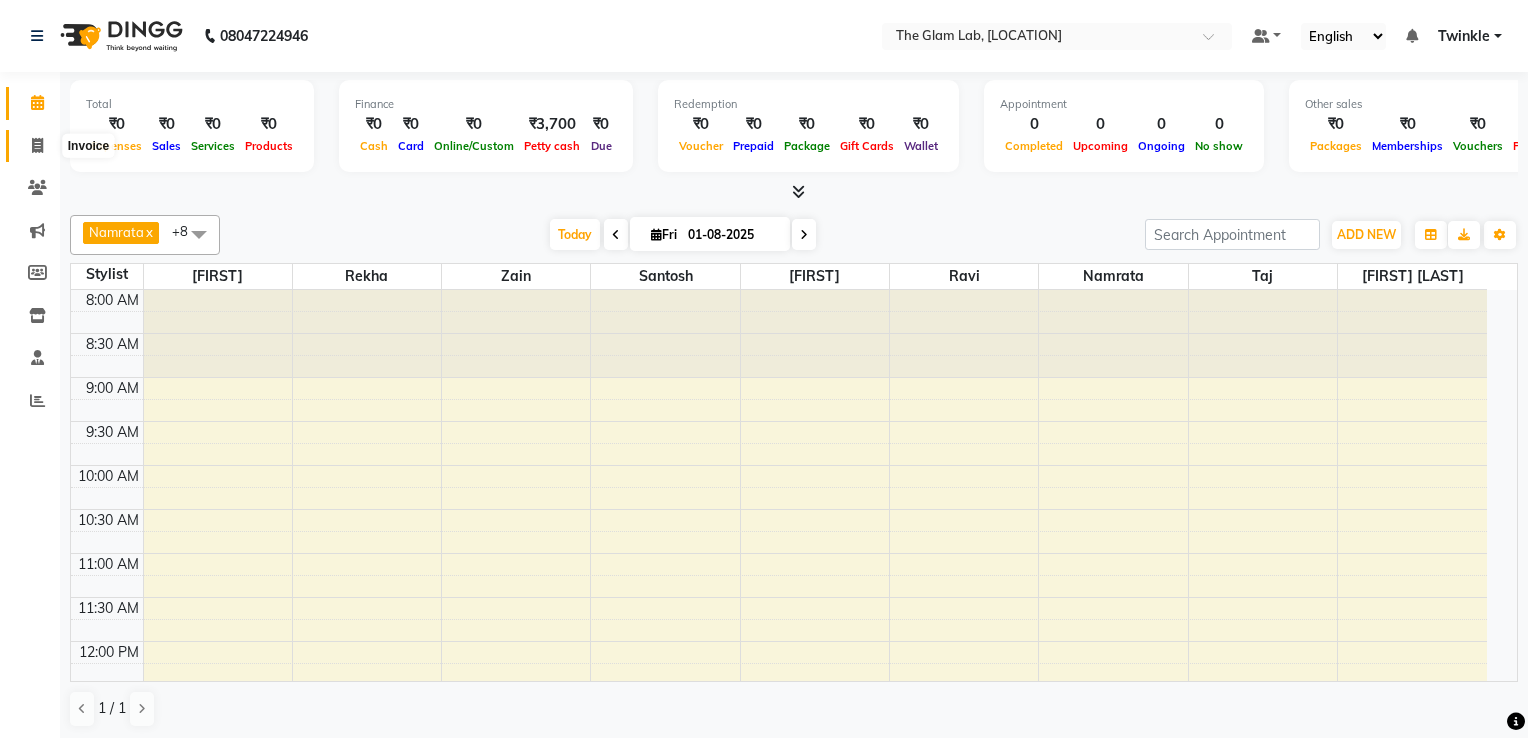 select on "4136" 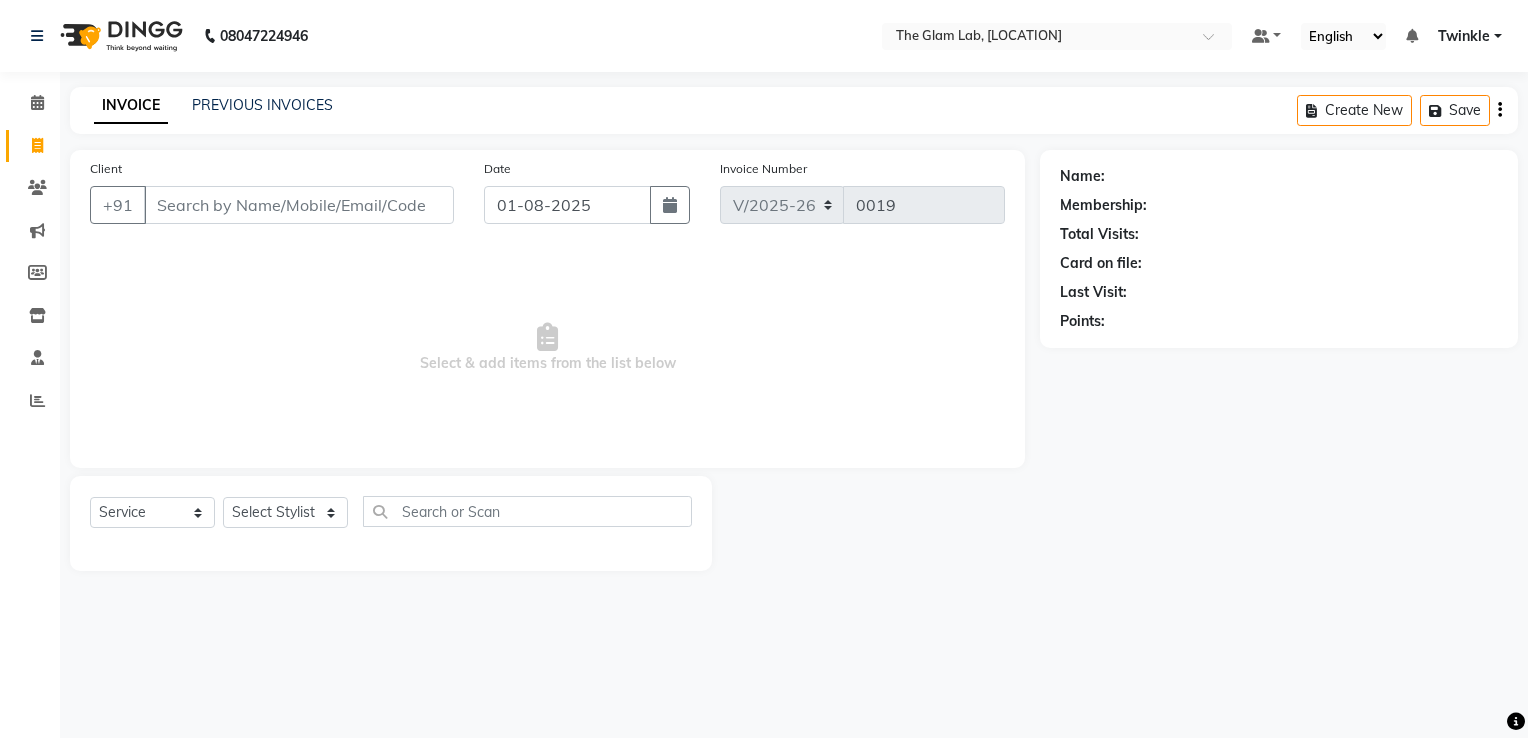 click on "Client" at bounding box center [299, 205] 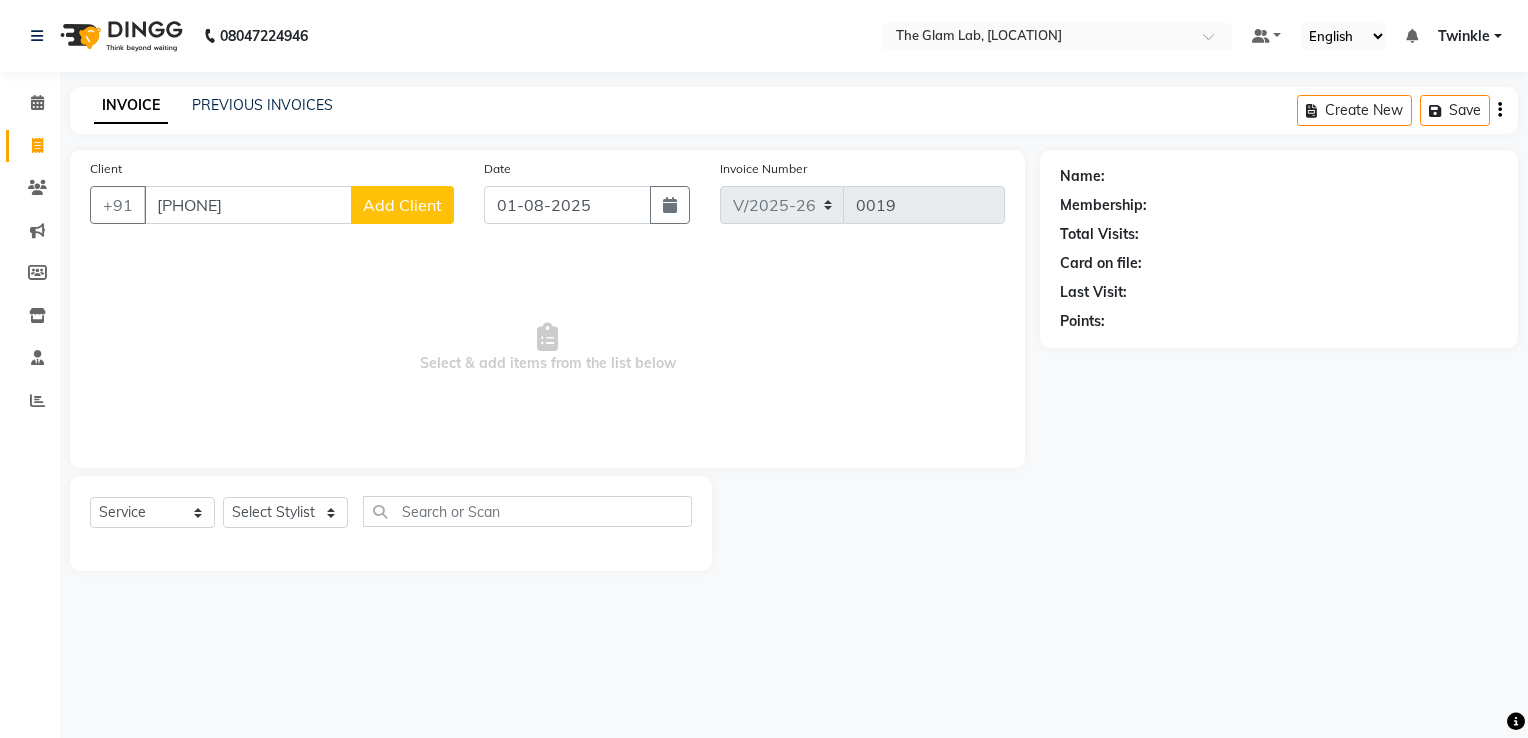 type on "[PHONE]" 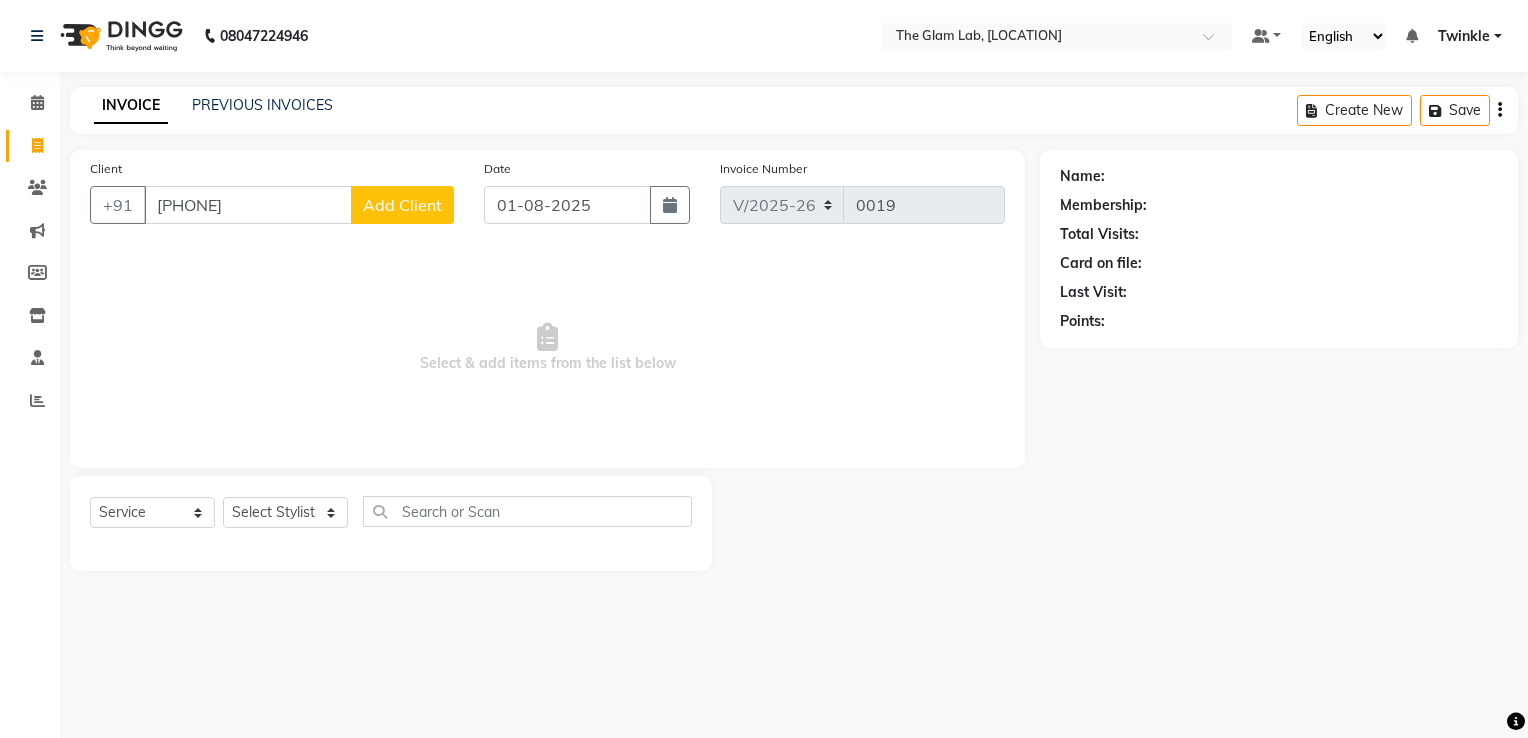 select on "22" 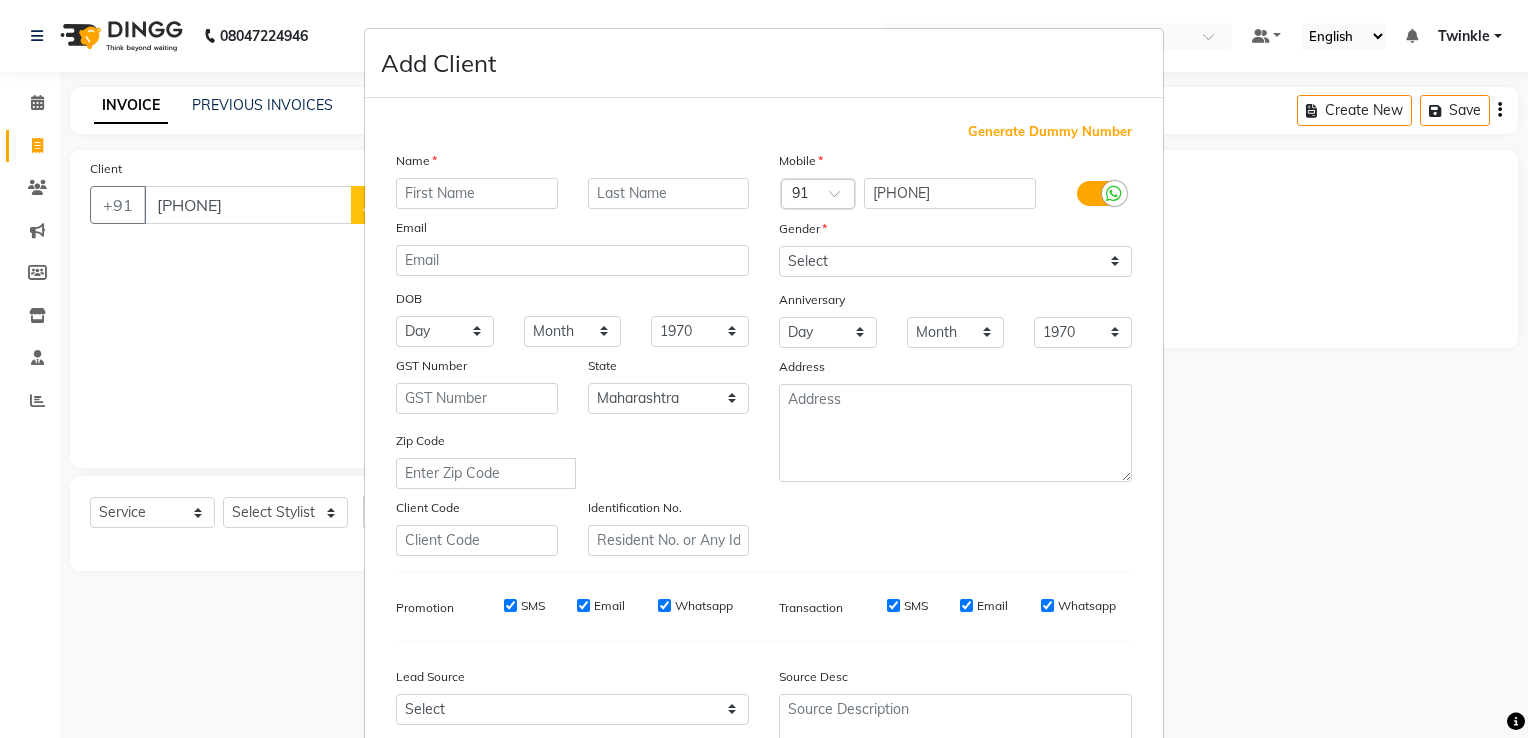 click at bounding box center [477, 193] 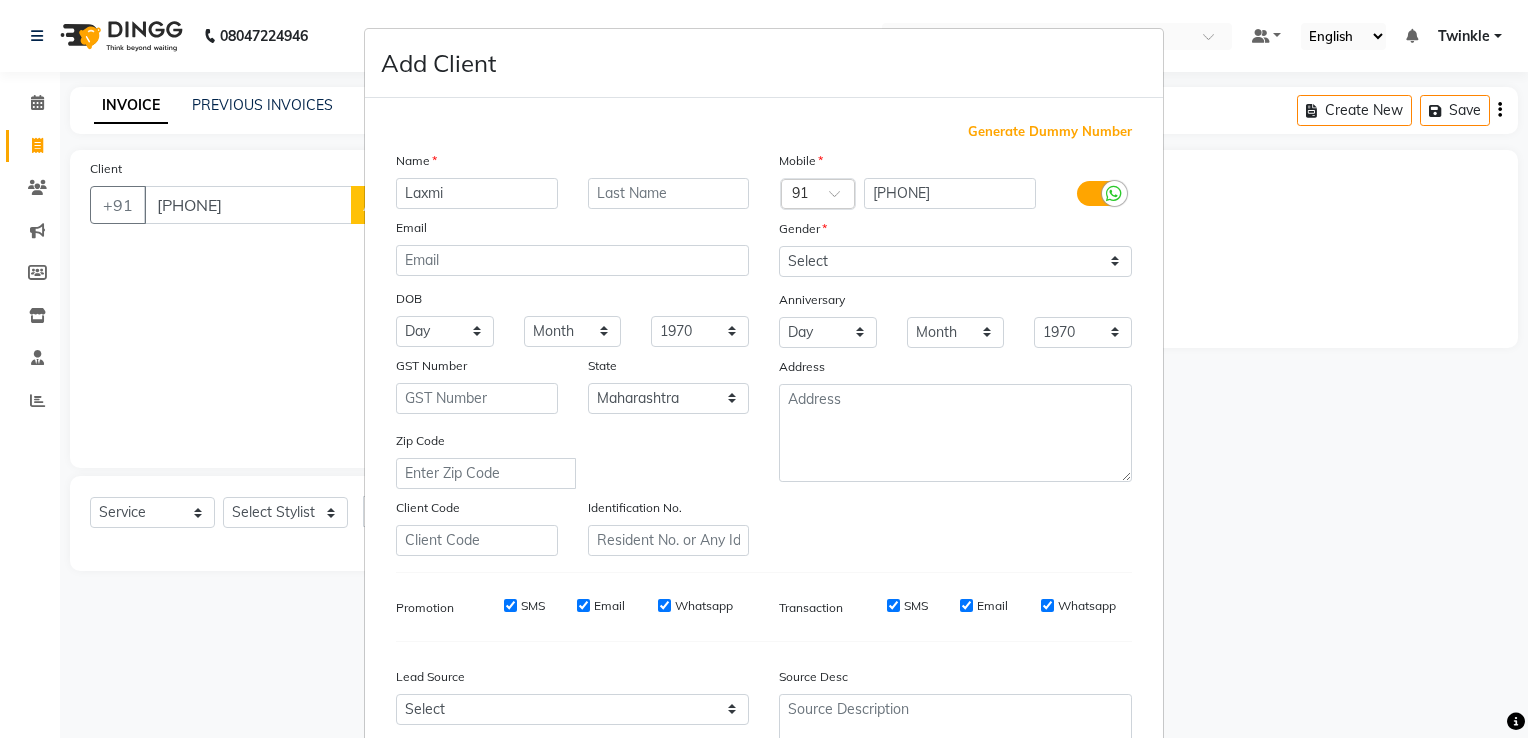 type on "Laxmi" 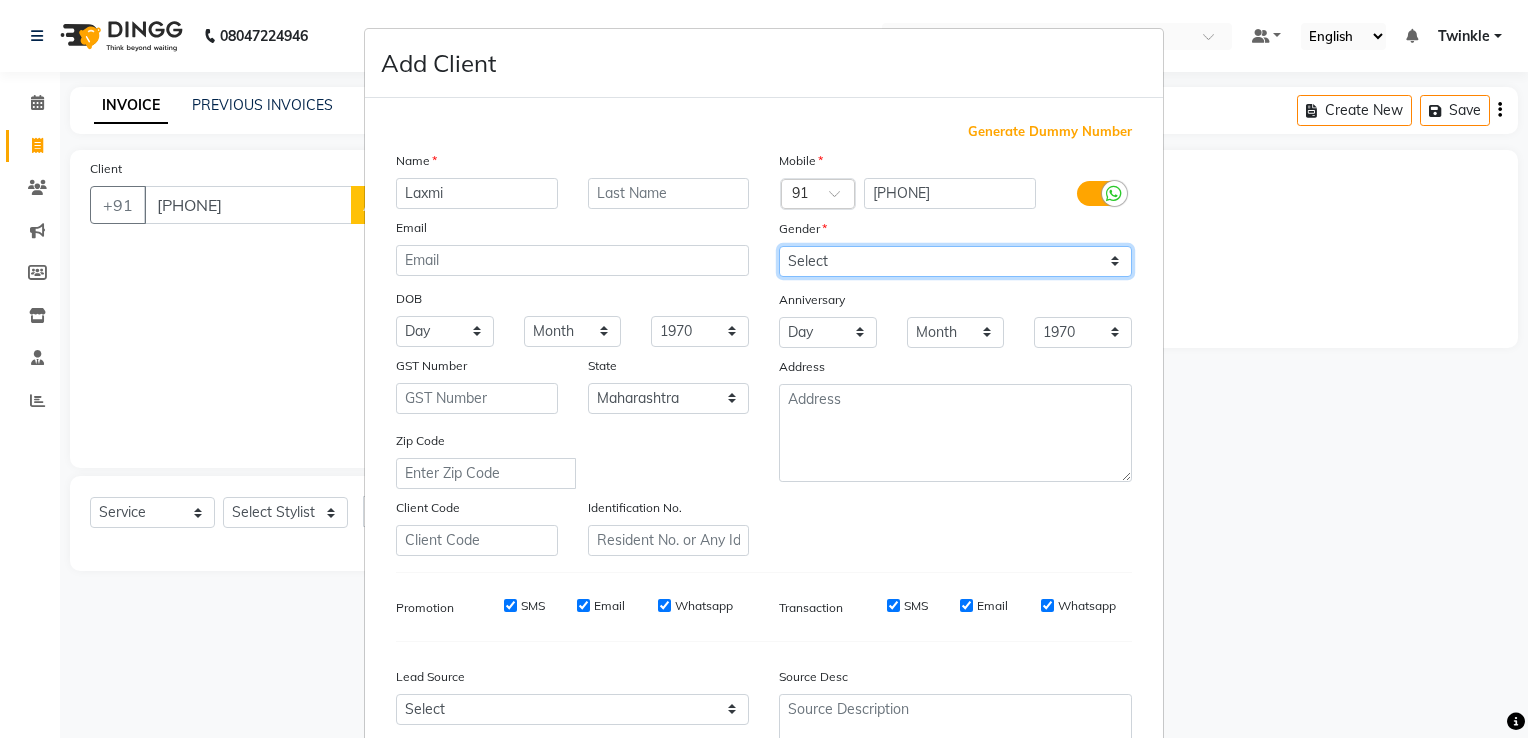click on "Select Male Female Other Prefer Not To Say" at bounding box center [955, 261] 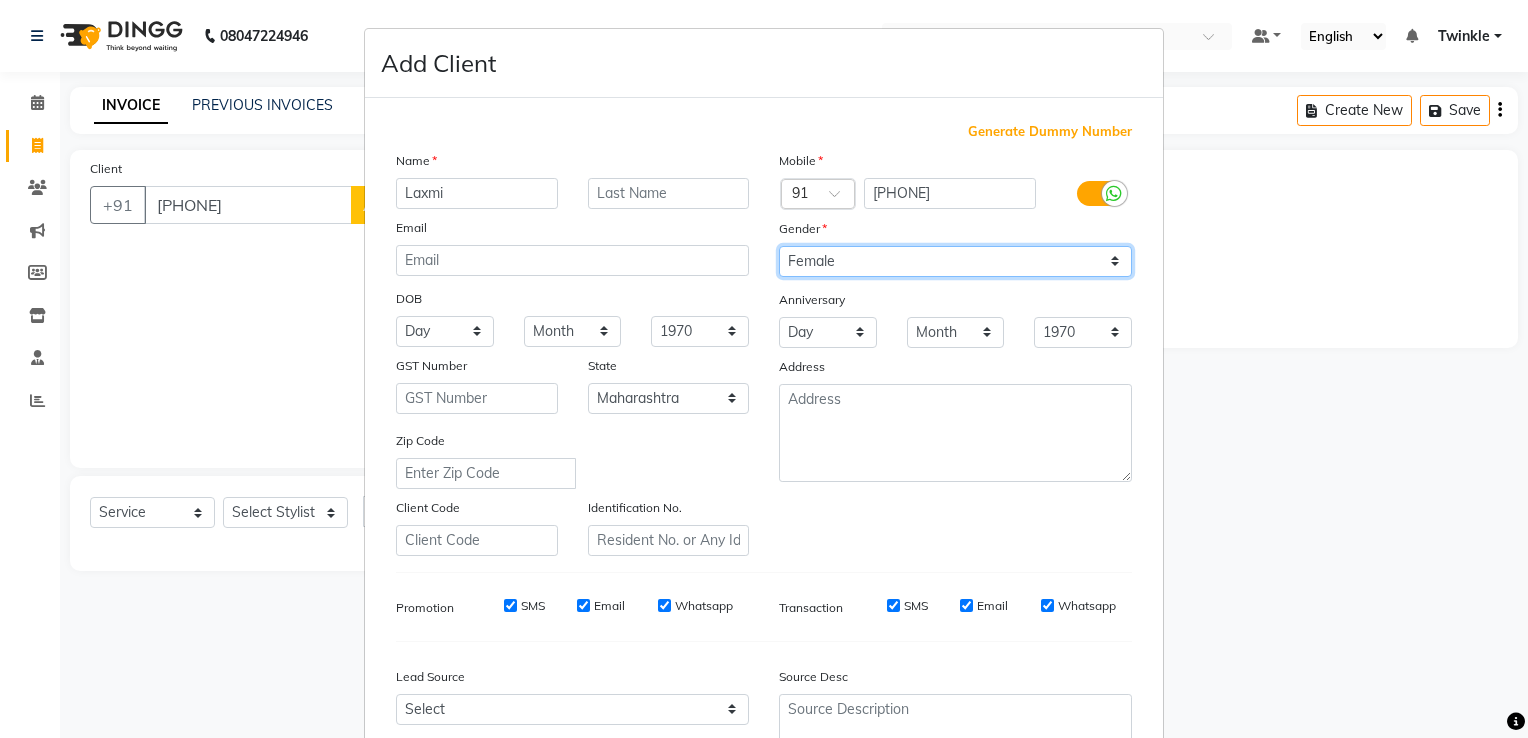 click on "Select Male Female Other Prefer Not To Say" at bounding box center (955, 261) 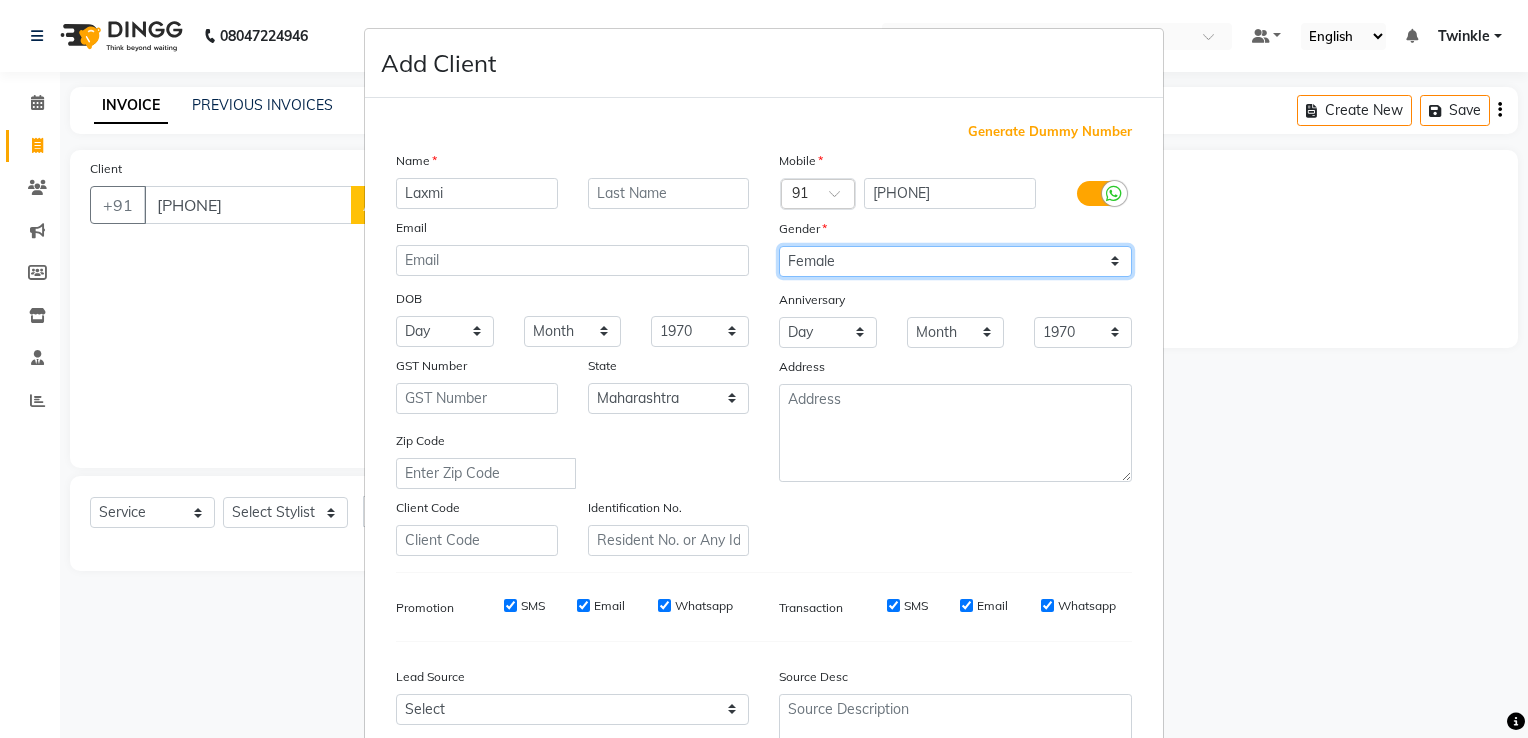 scroll, scrollTop: 194, scrollLeft: 0, axis: vertical 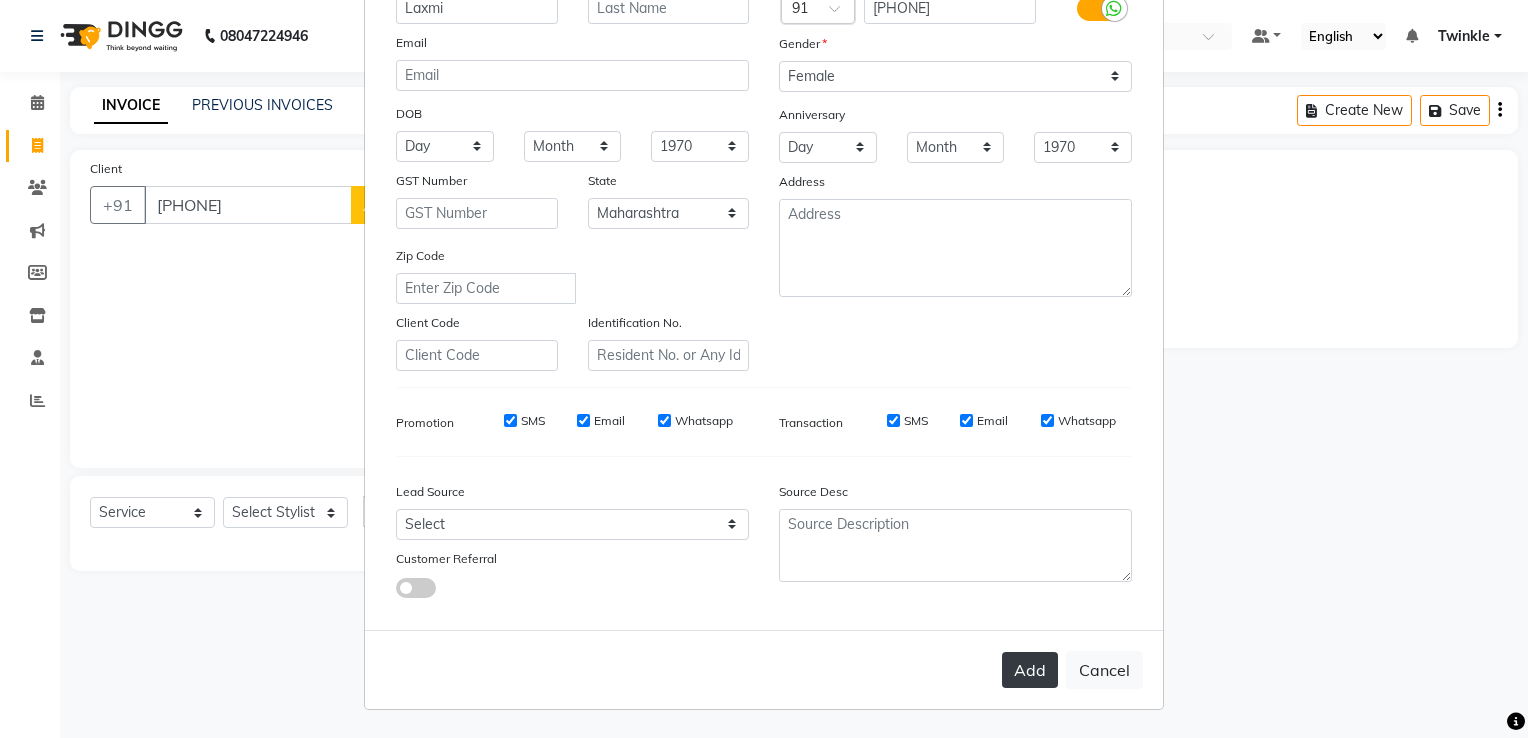 click on "Add" at bounding box center [1030, 670] 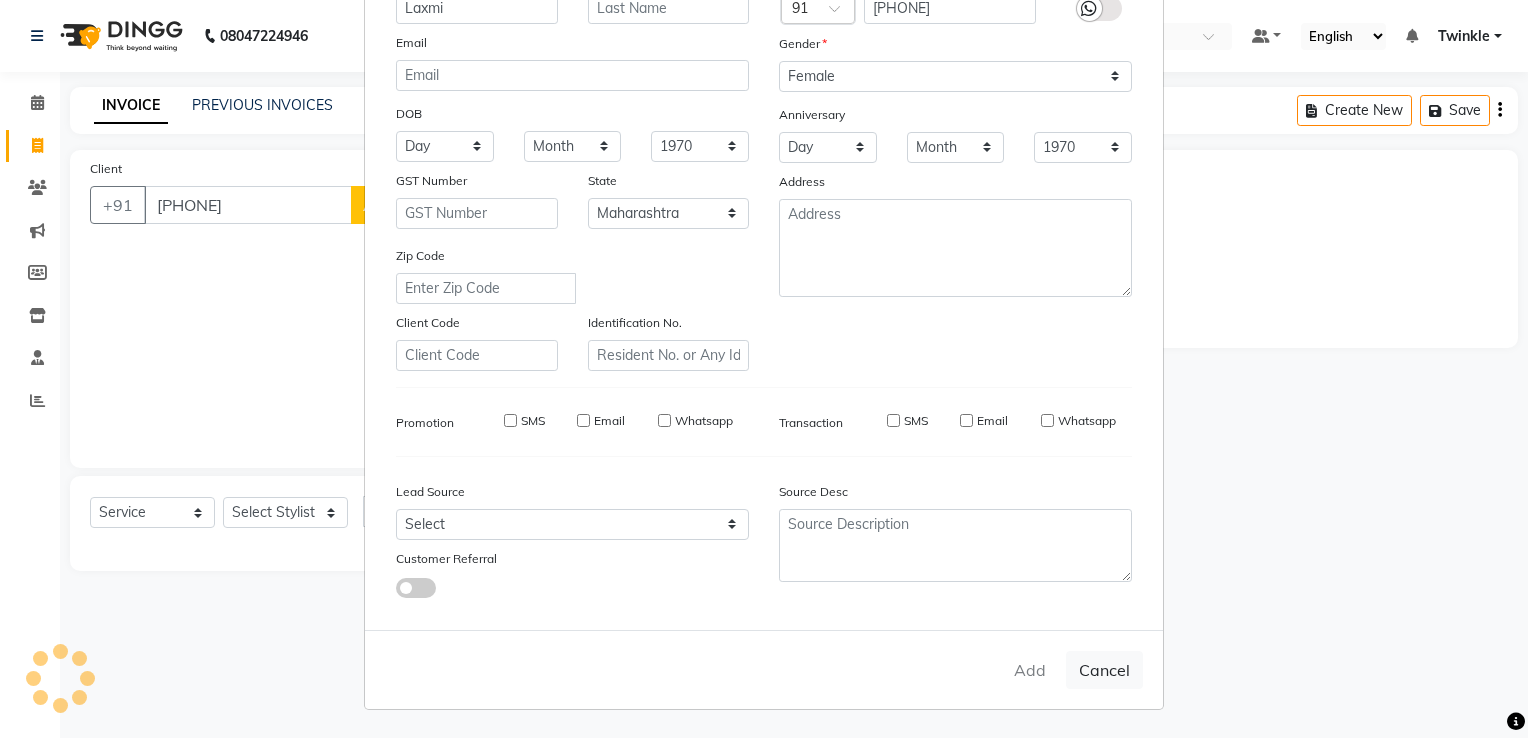 type 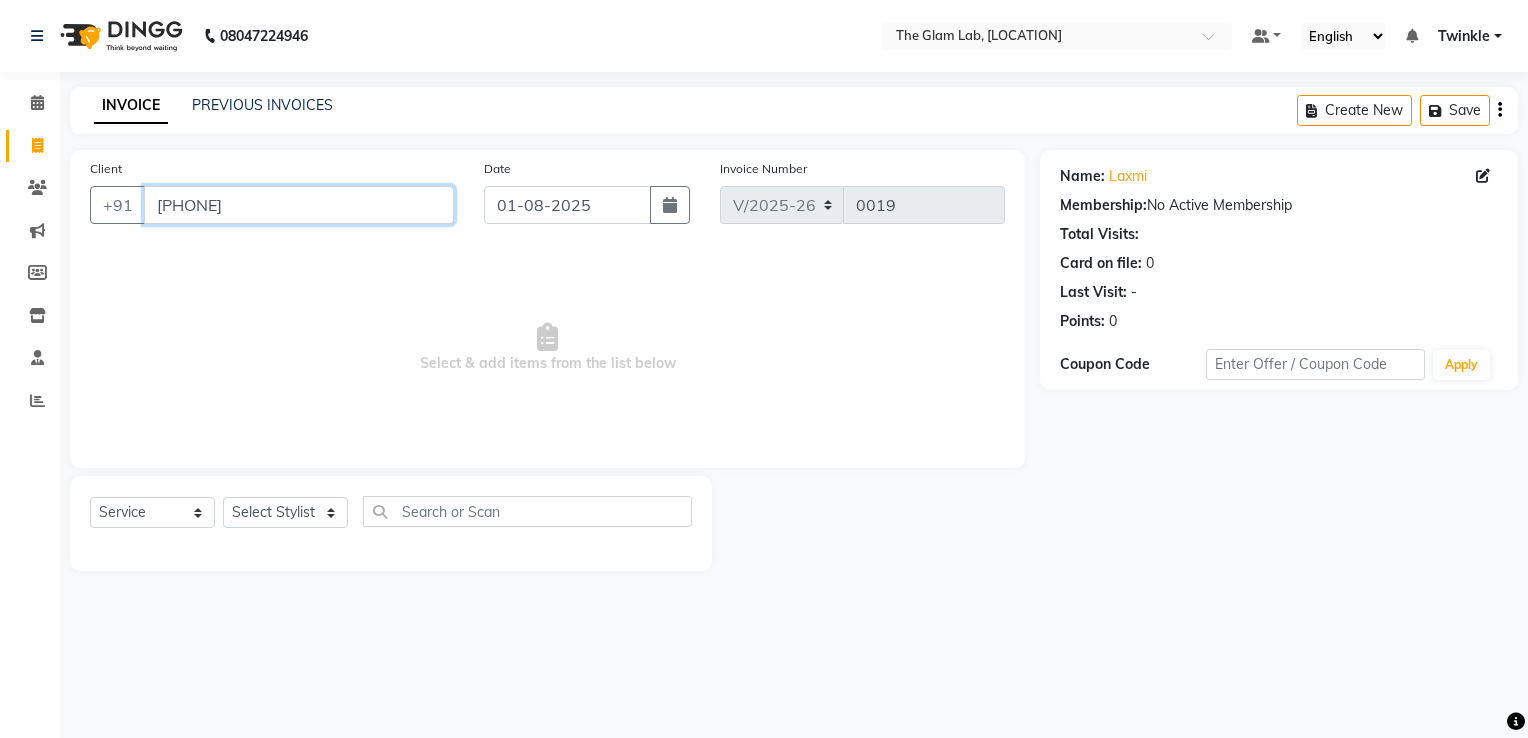 click on "[PHONE]" at bounding box center (299, 205) 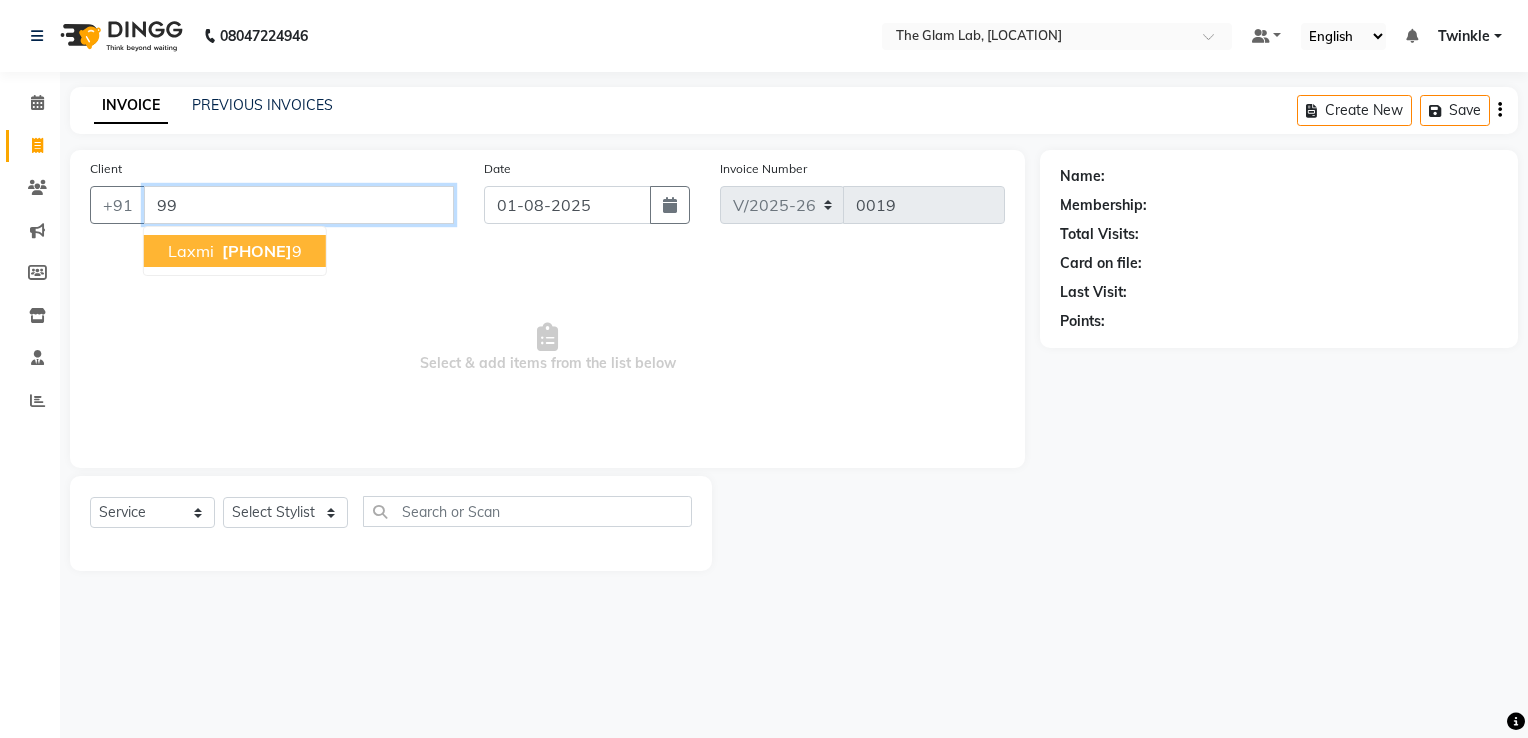 type on "9" 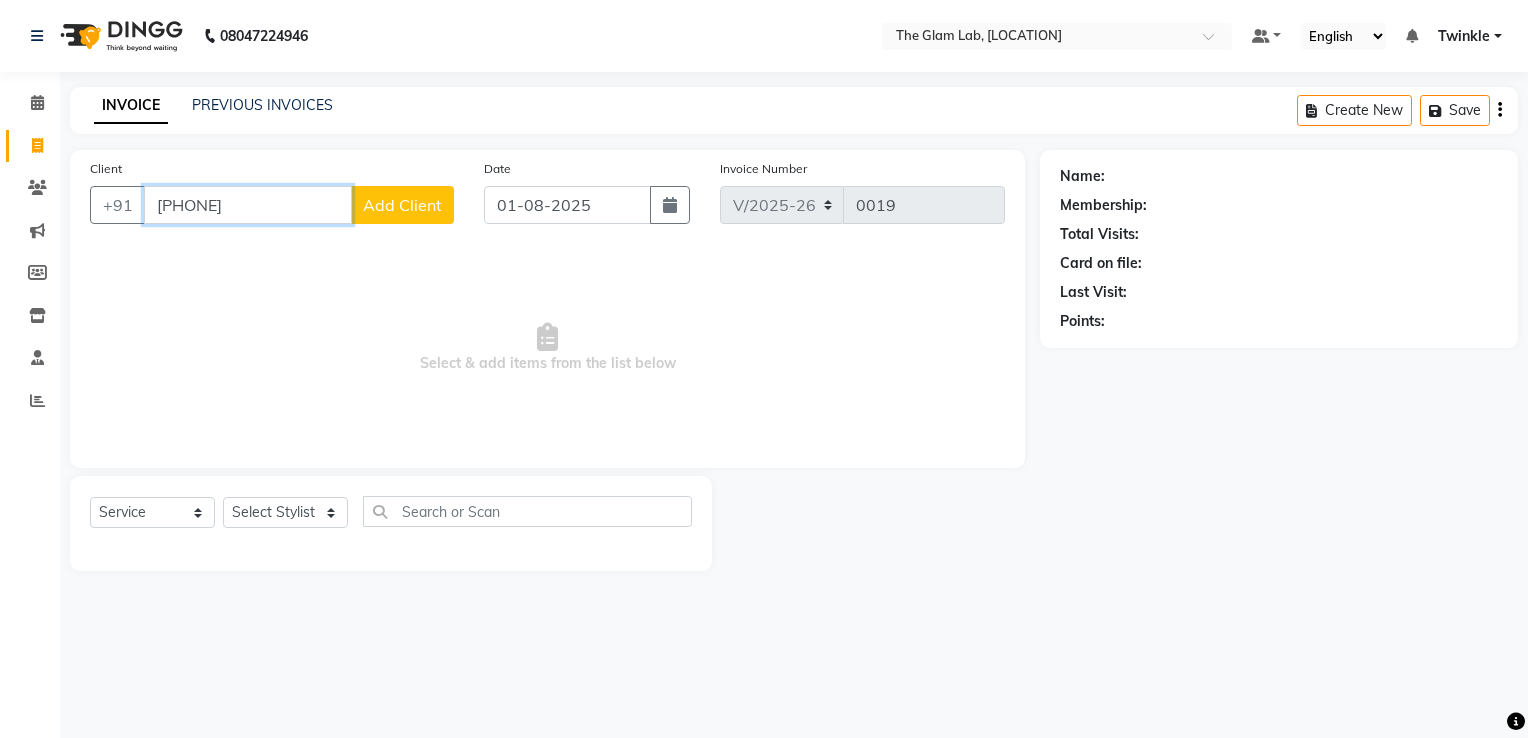 type on "[PHONE]" 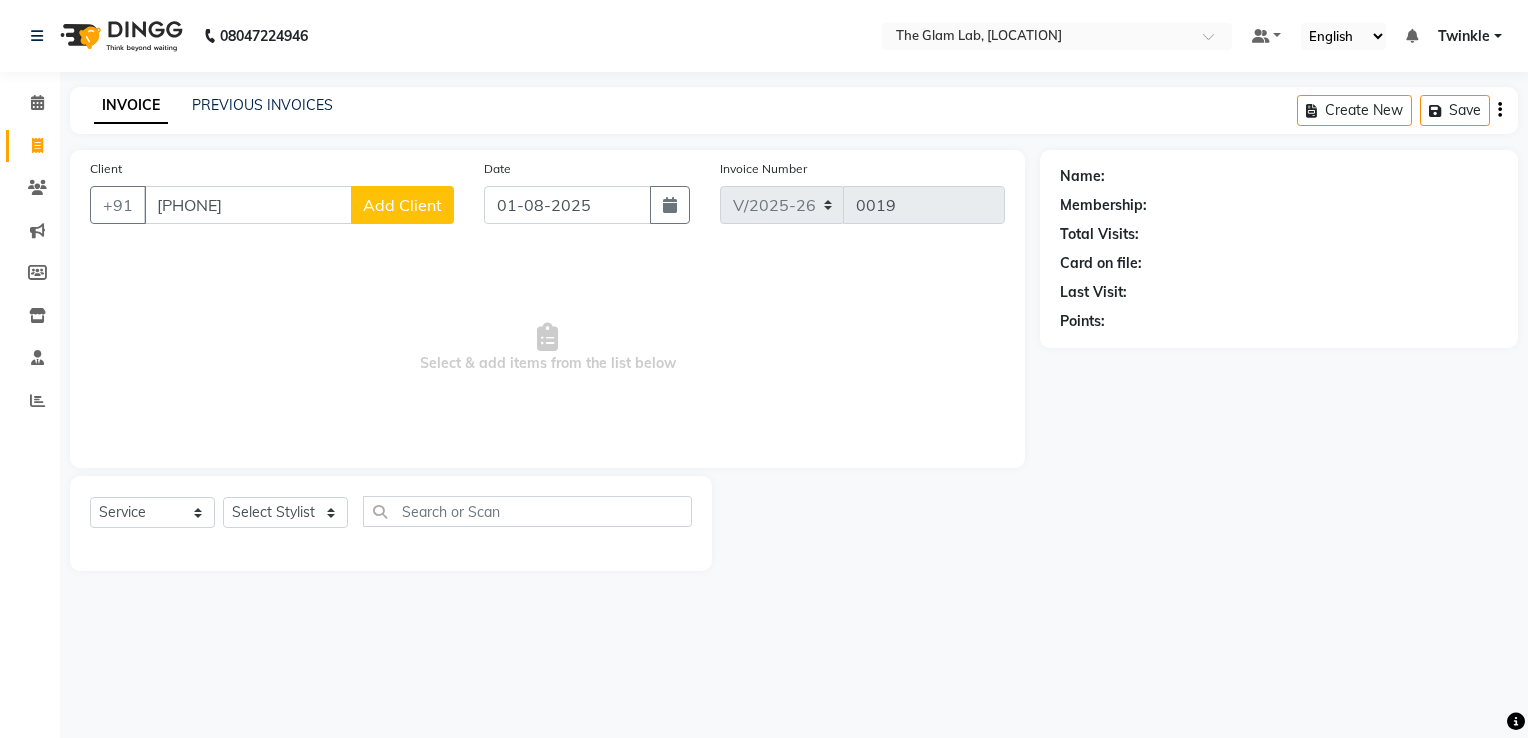 click on "Add Client" 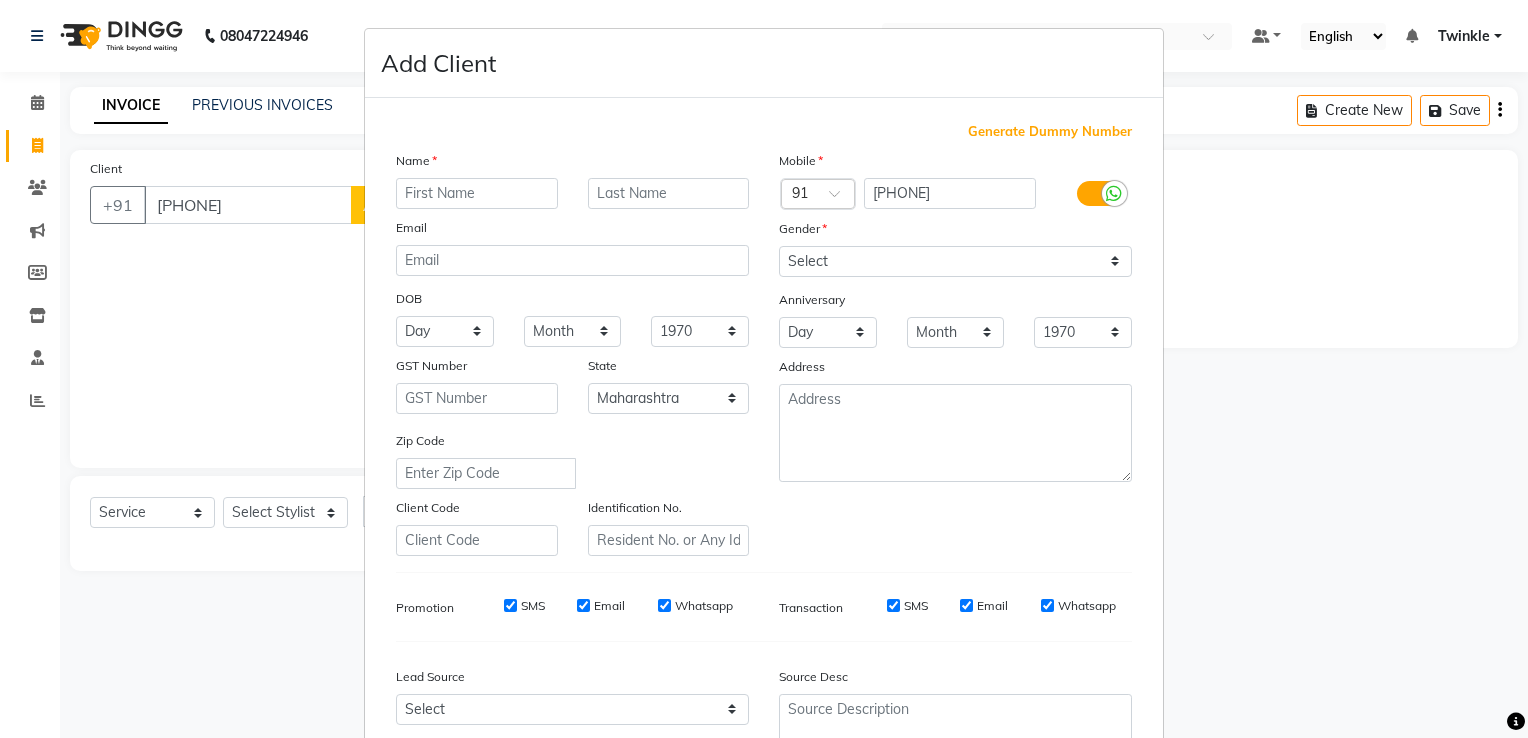 click at bounding box center [477, 193] 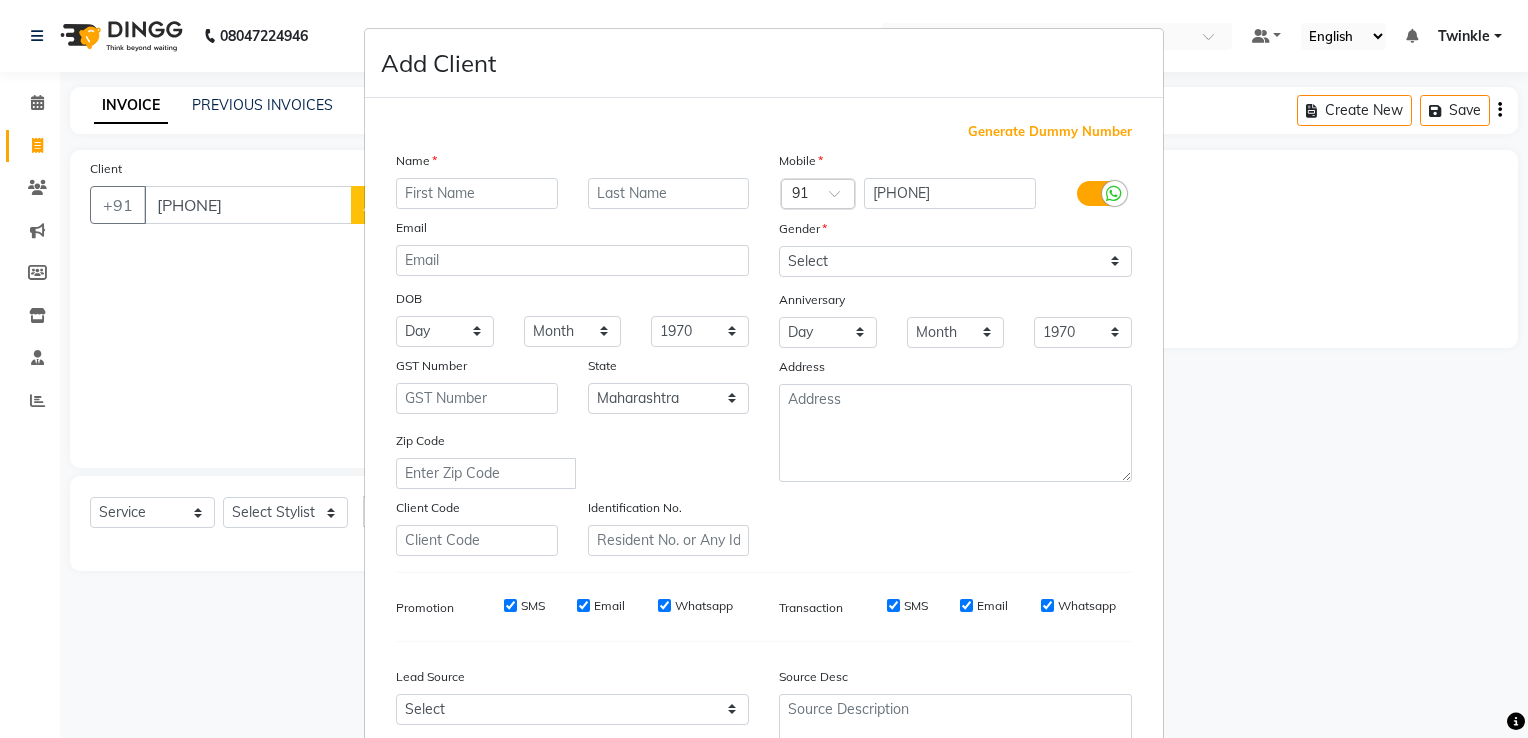 type on "n" 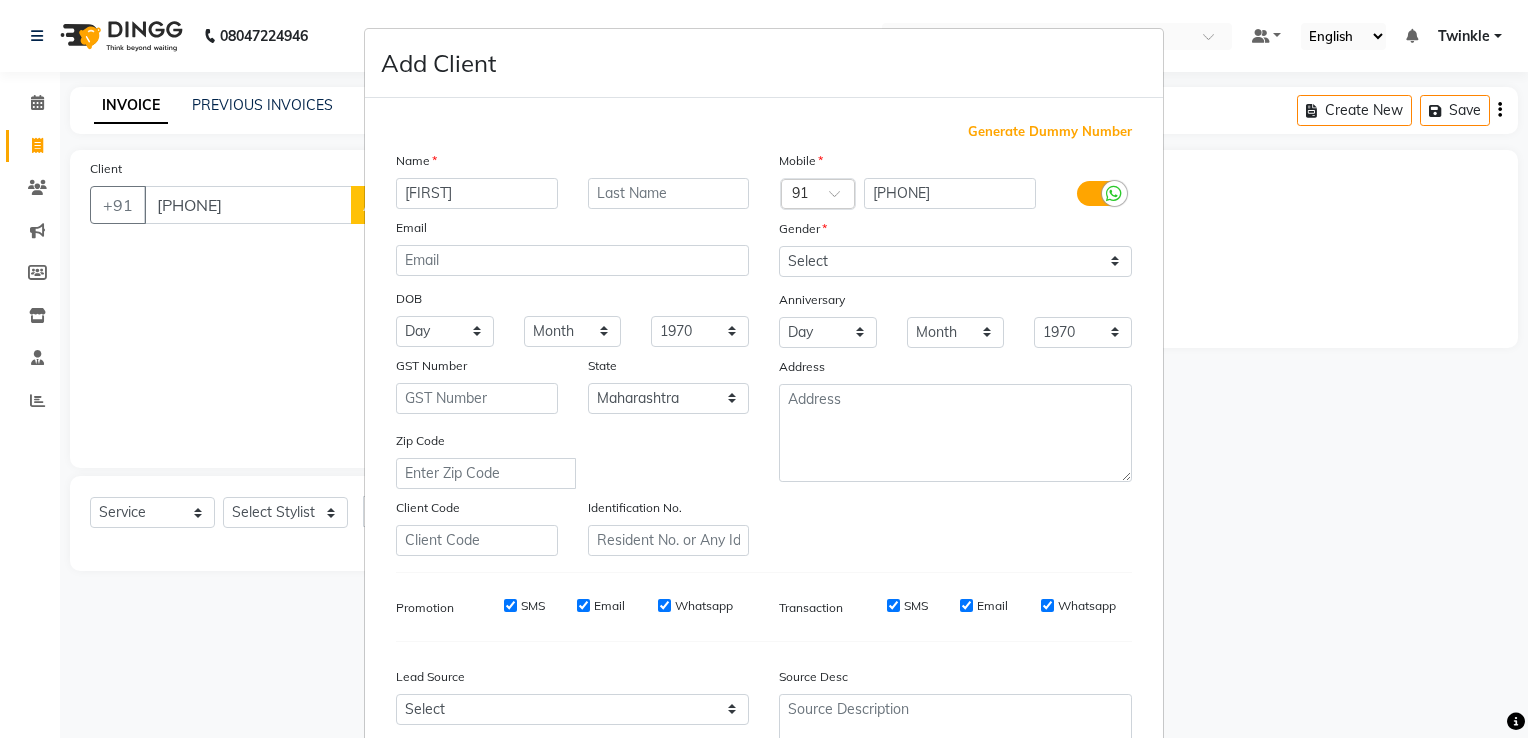 type on "[FIRST]" 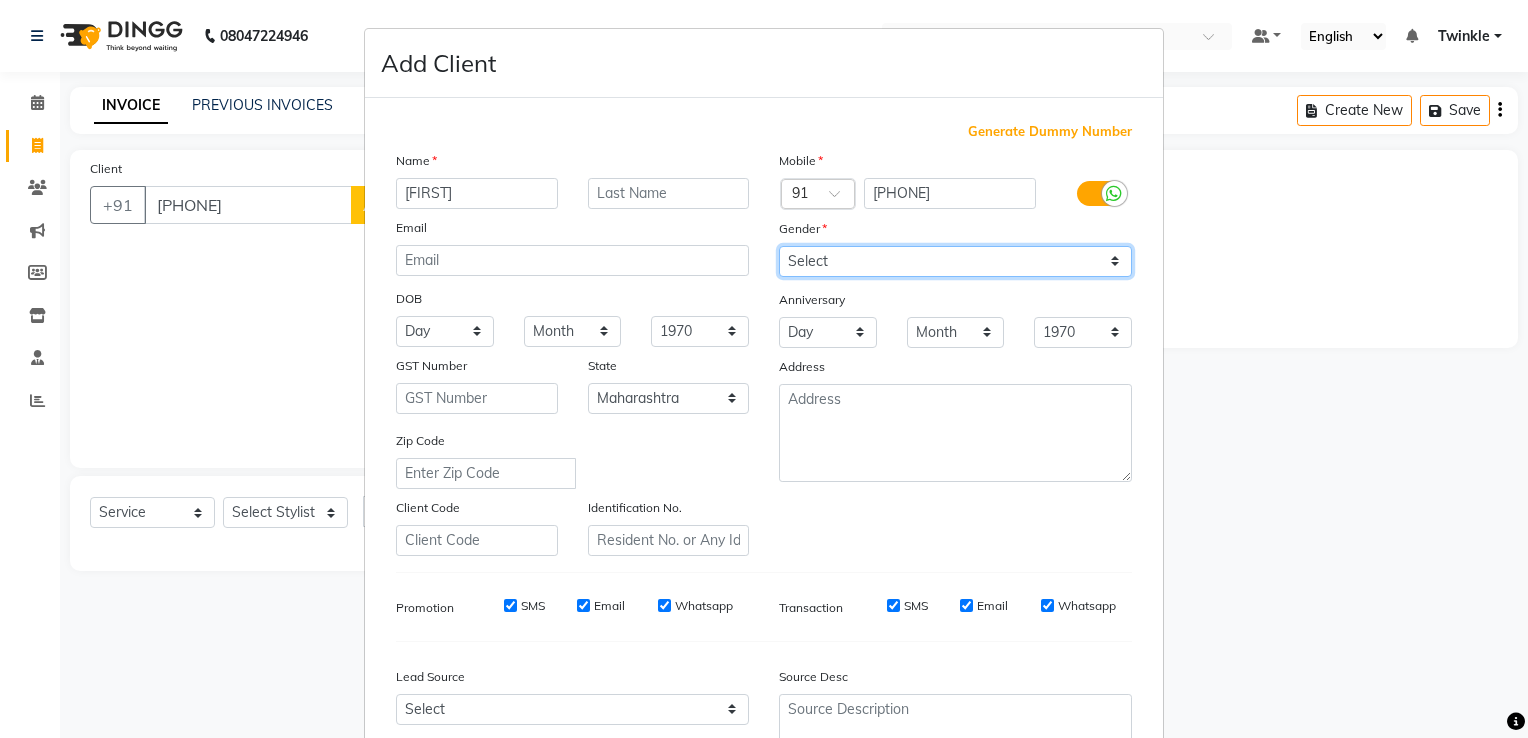 click on "Select Male Female Other Prefer Not To Say" at bounding box center (955, 261) 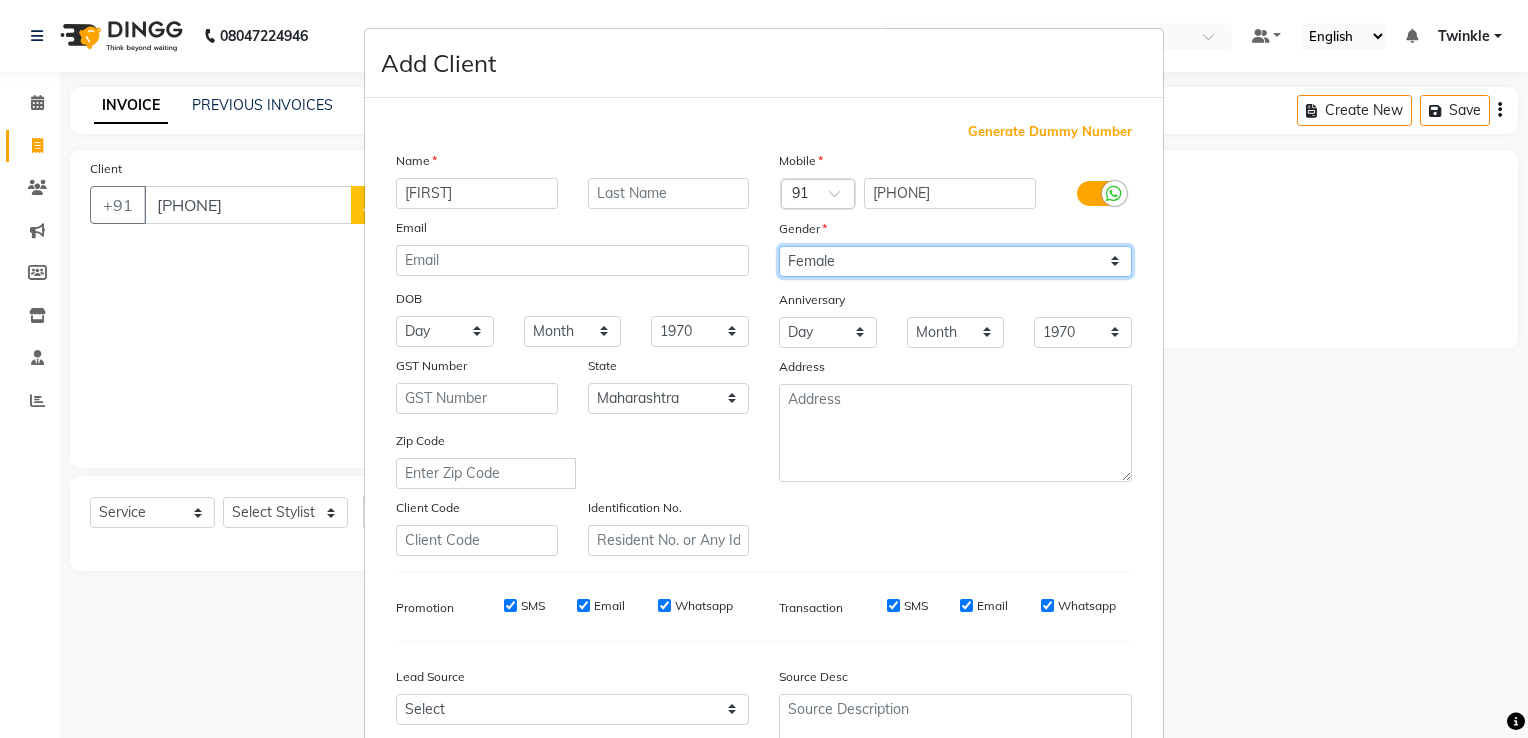 click on "Select Male Female Other Prefer Not To Say" at bounding box center (955, 261) 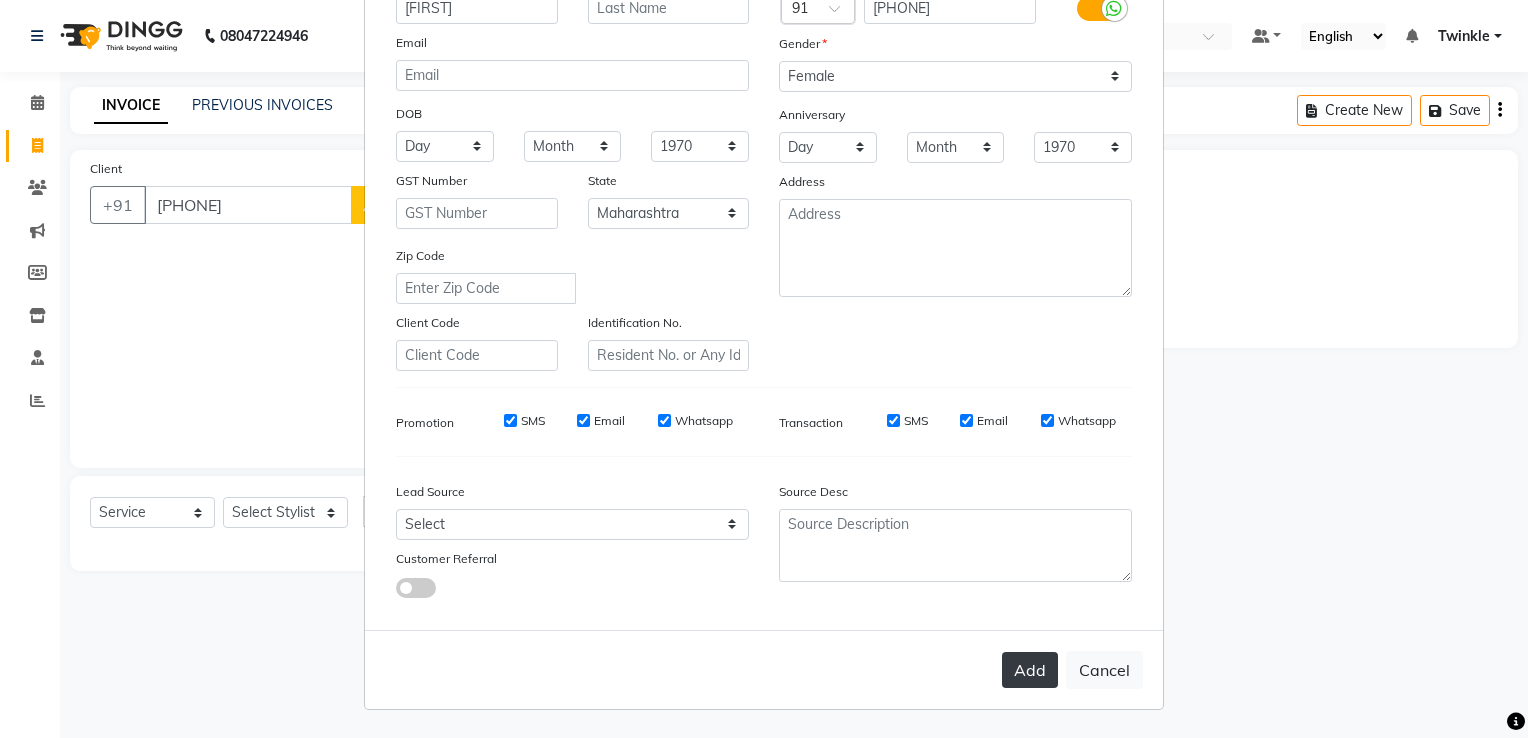 click on "Add" at bounding box center [1030, 670] 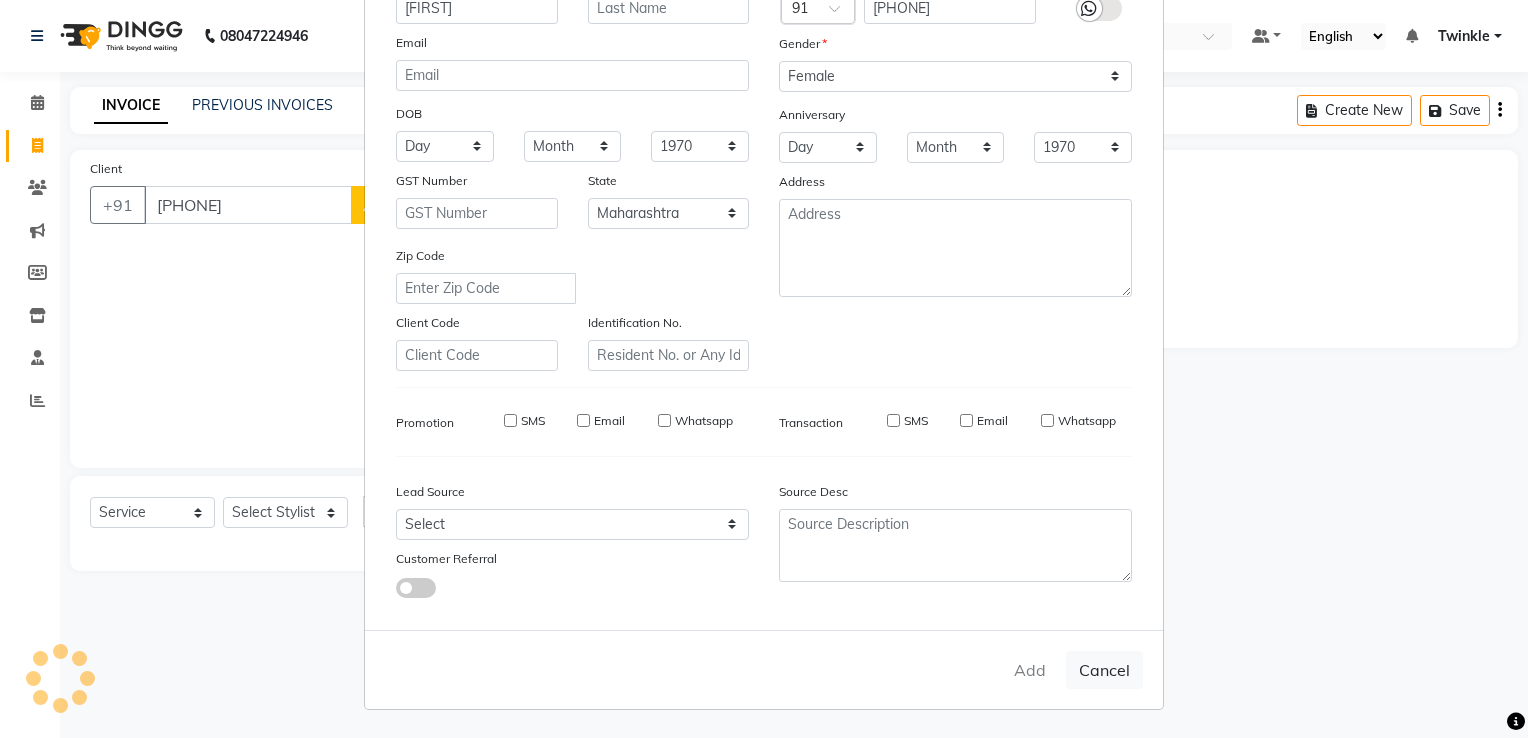 type 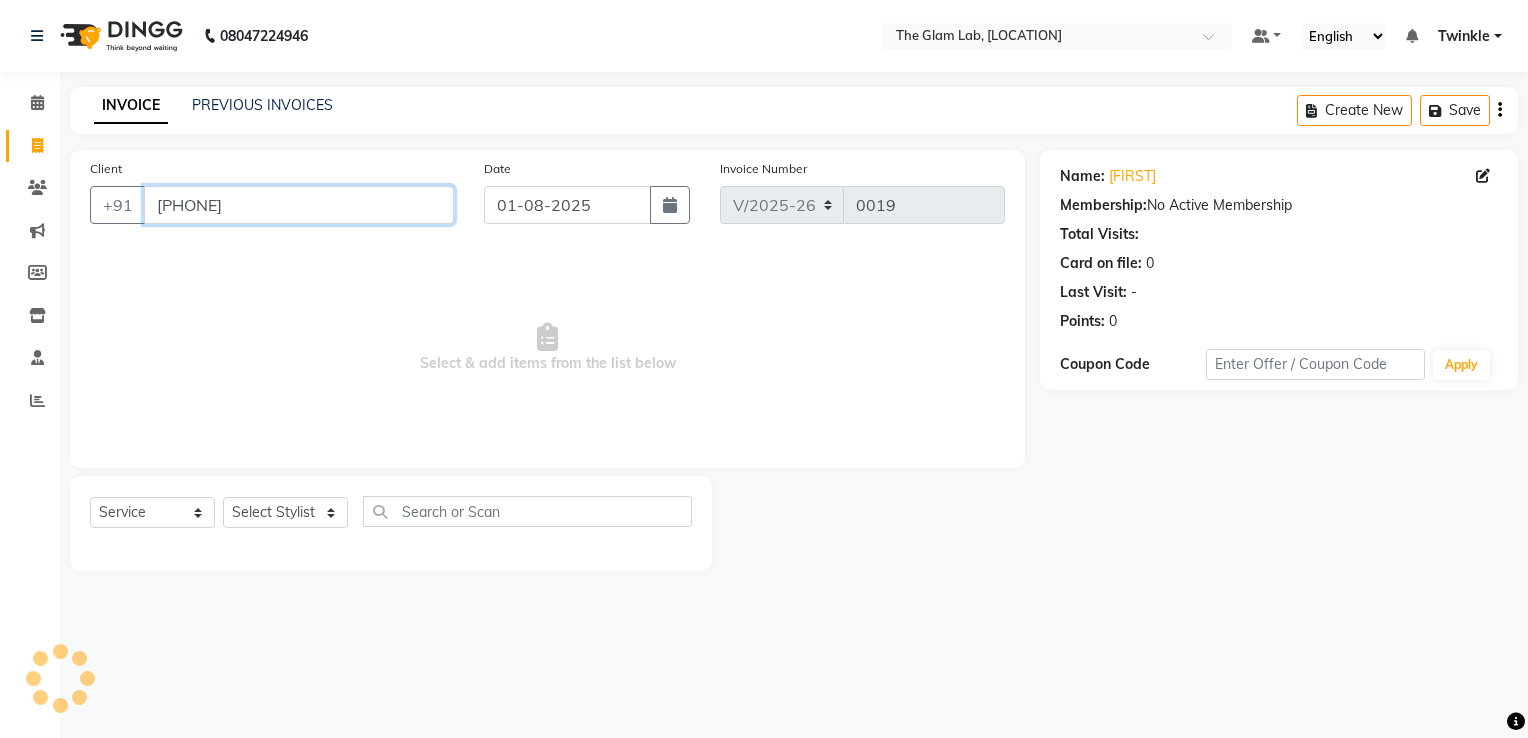 click on "[PHONE]" at bounding box center [299, 205] 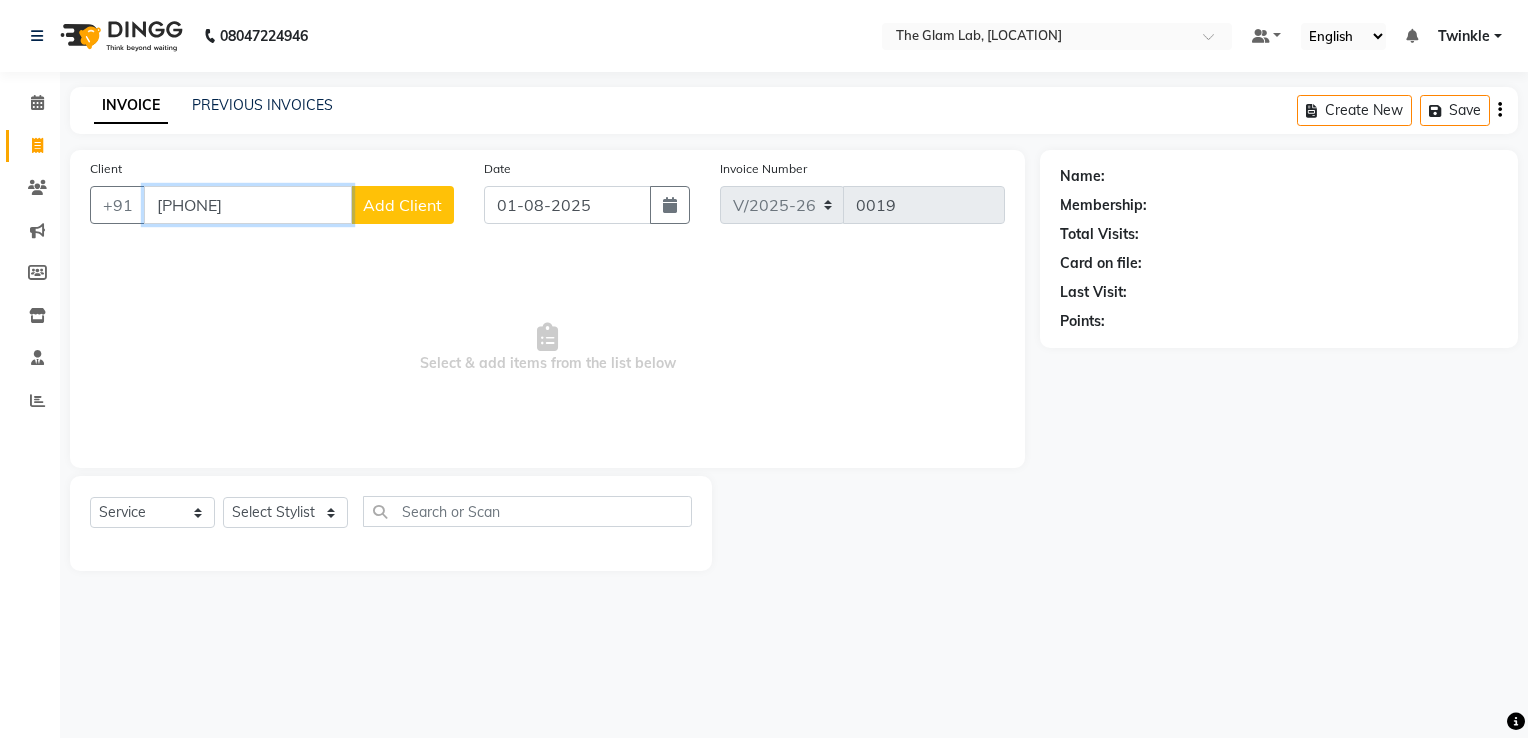 type on "[PHONE]" 